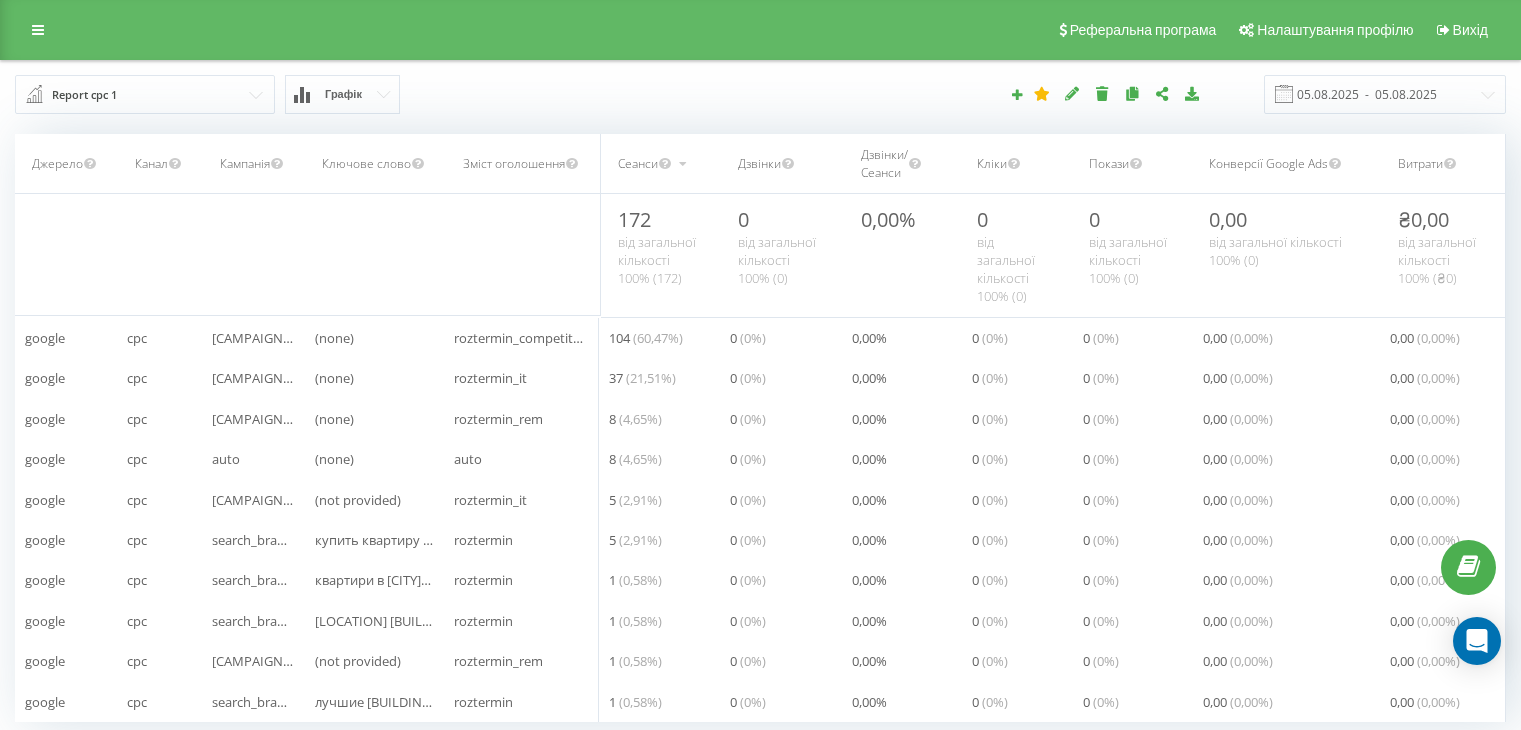scroll, scrollTop: 0, scrollLeft: 0, axis: both 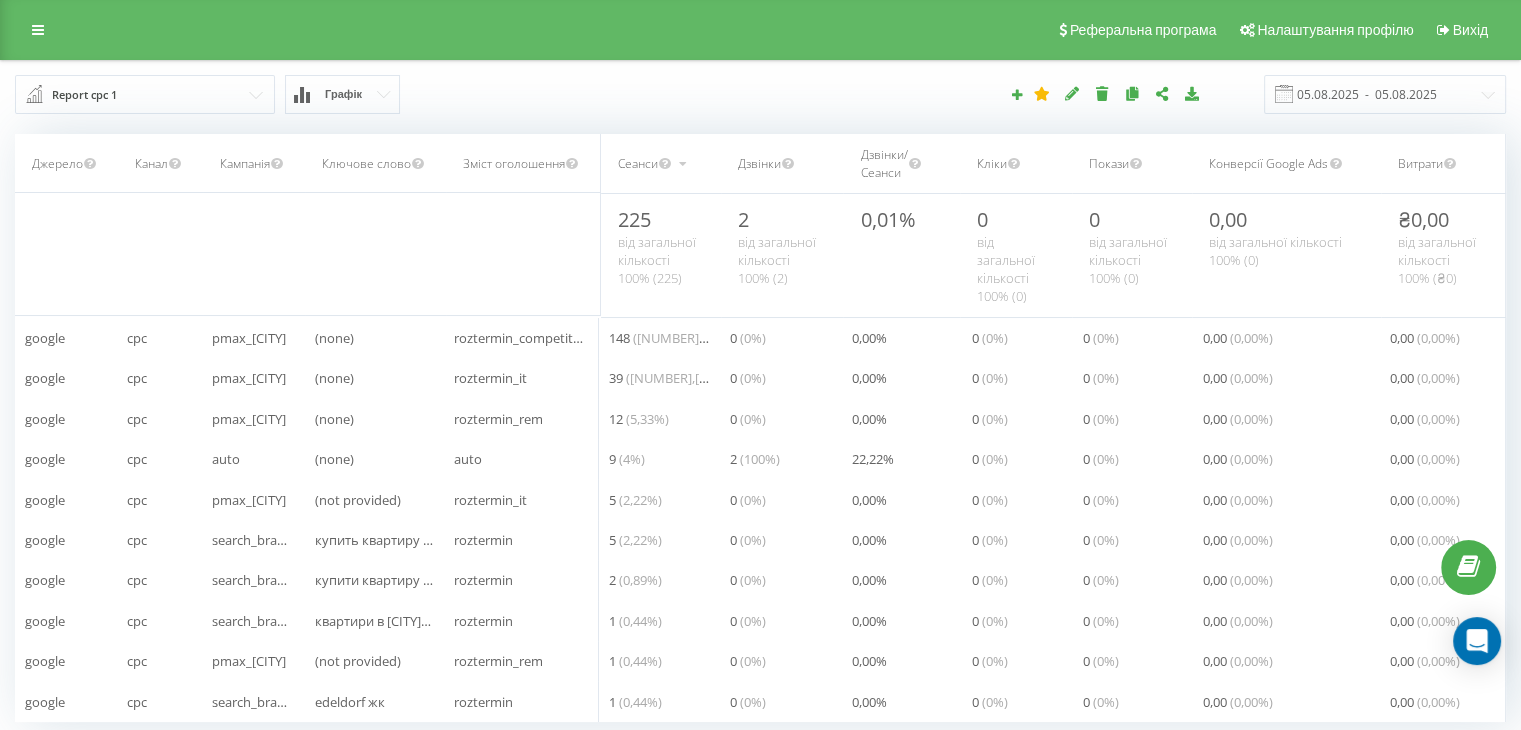 click on "Дзвінки" at bounding box center (782, 163) 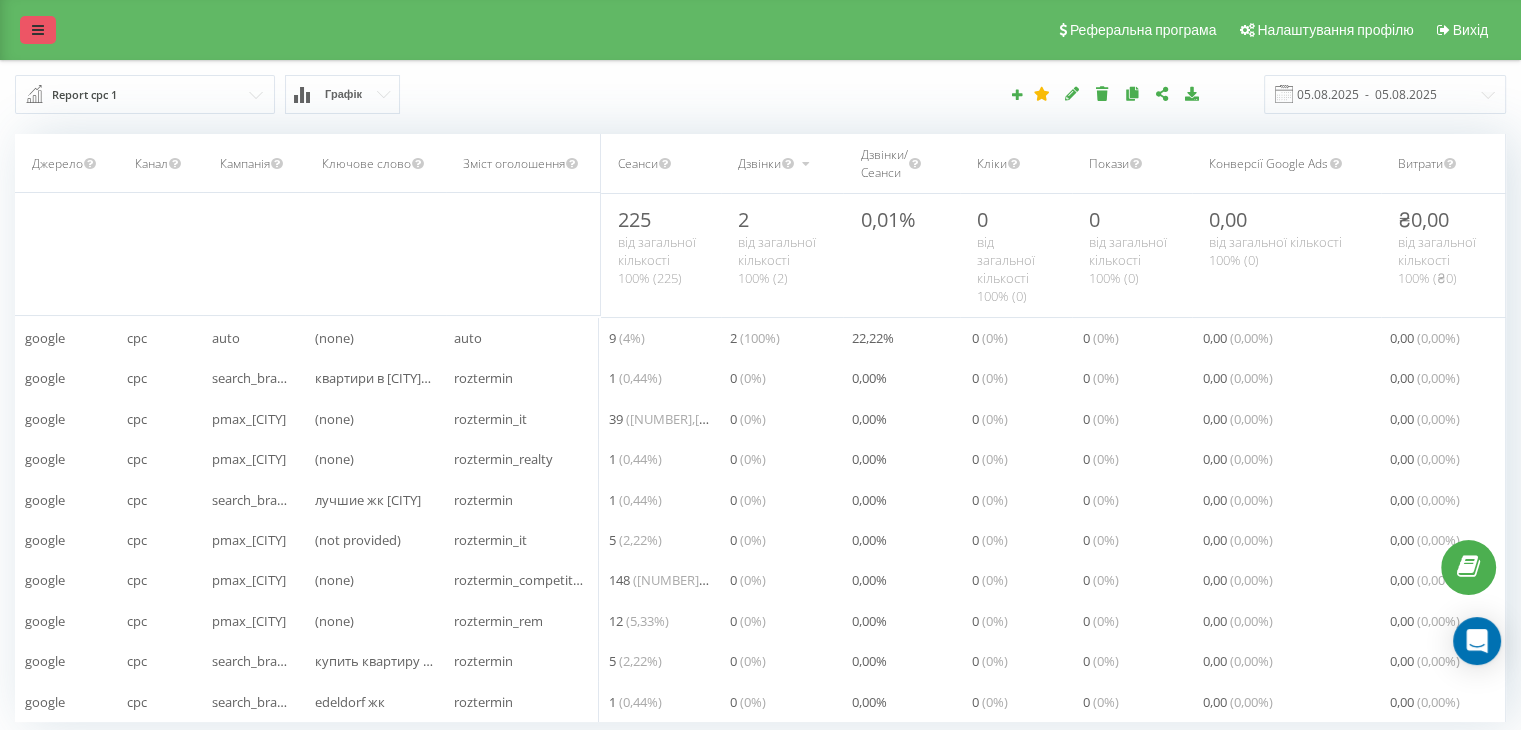 click at bounding box center [38, 30] 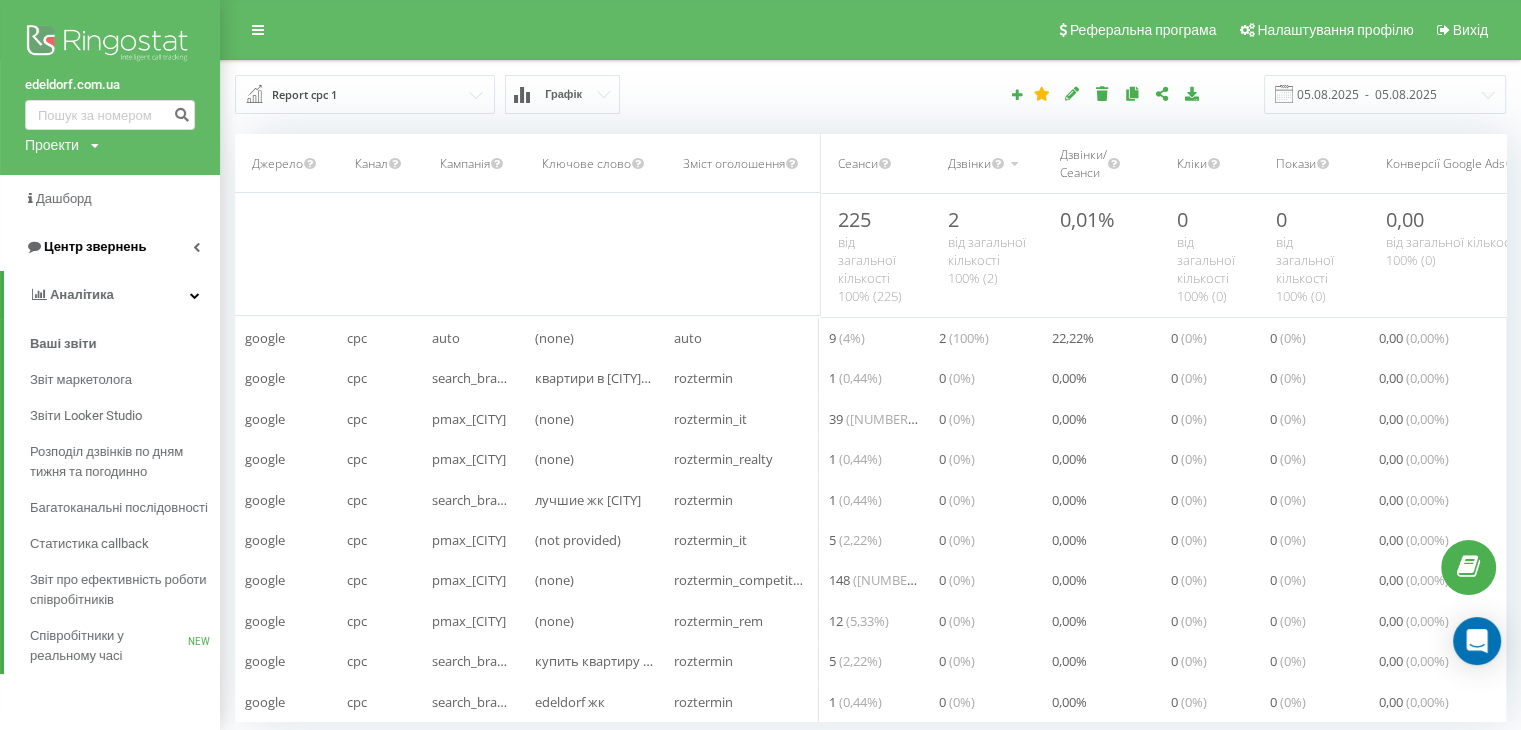 click on "Центр звернень" at bounding box center (95, 246) 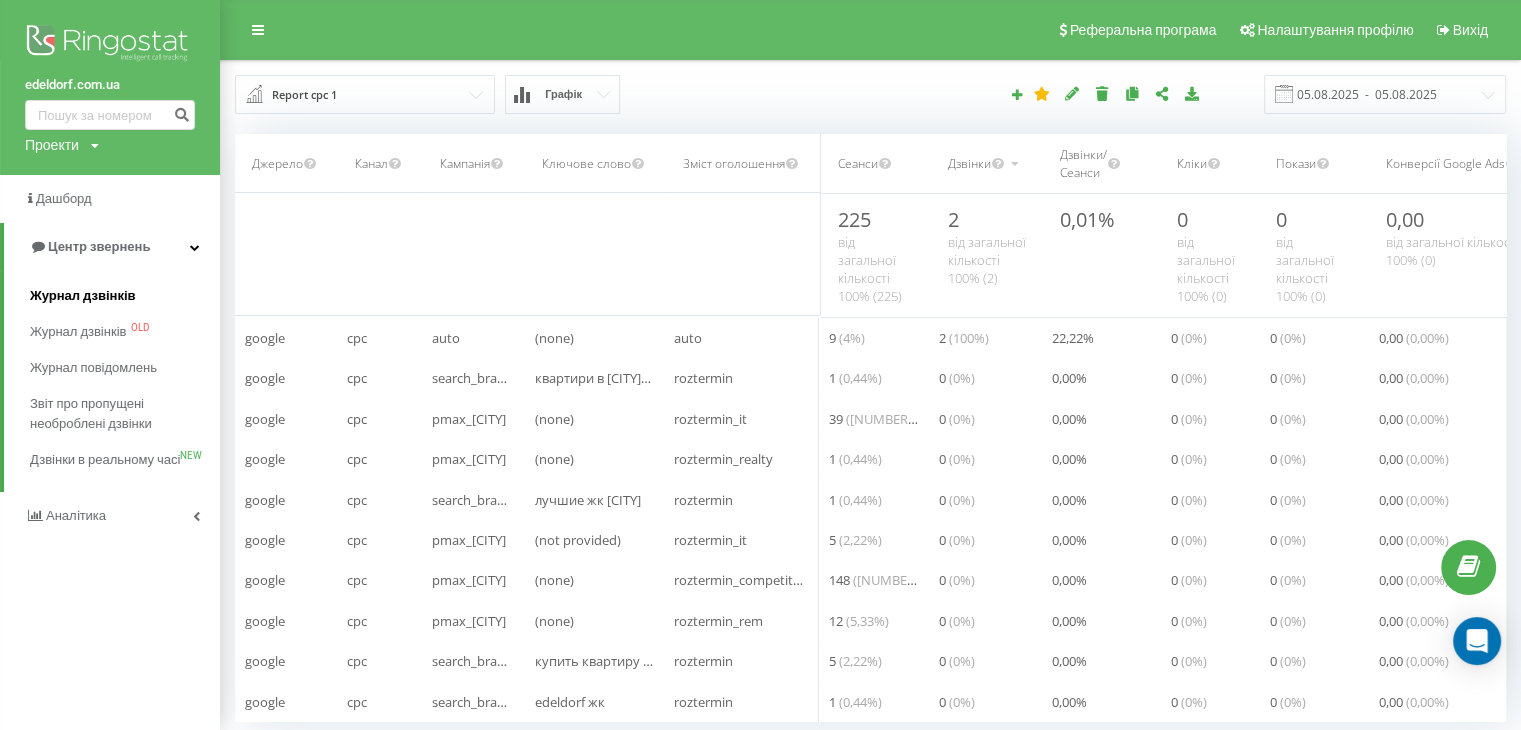 click on "Журнал дзвінків" at bounding box center (83, 296) 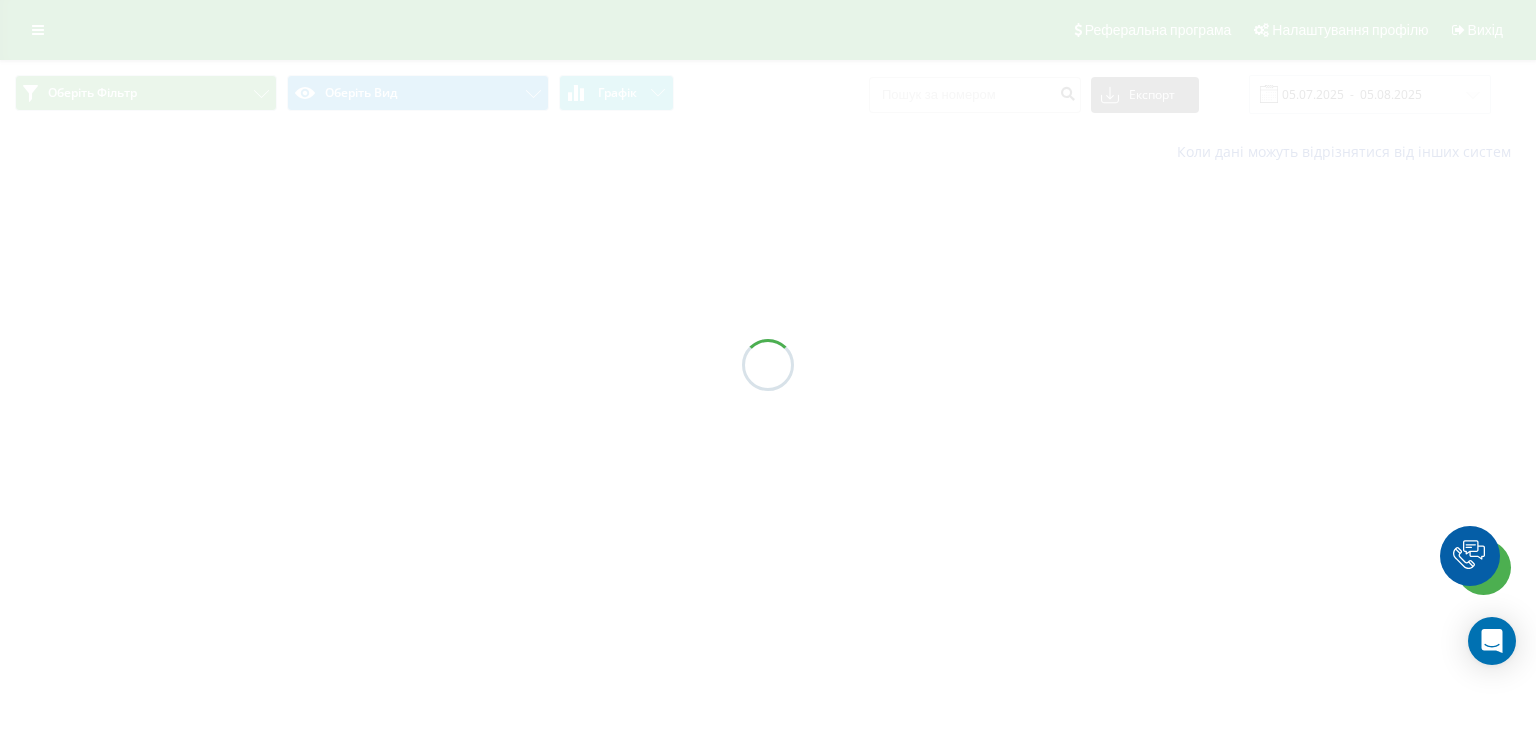 scroll, scrollTop: 0, scrollLeft: 0, axis: both 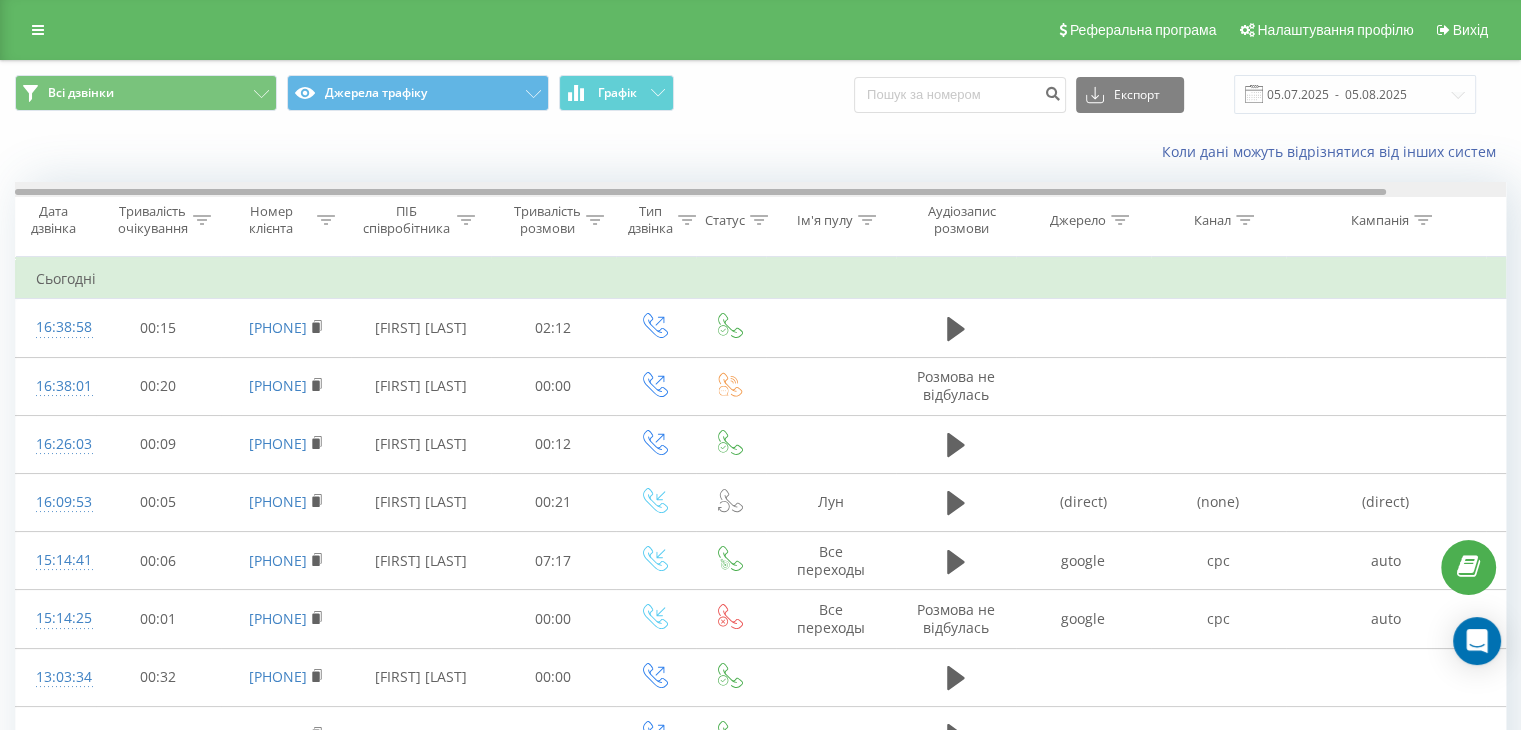 drag, startPoint x: 963, startPoint y: 192, endPoint x: 543, endPoint y: 193, distance: 420.0012 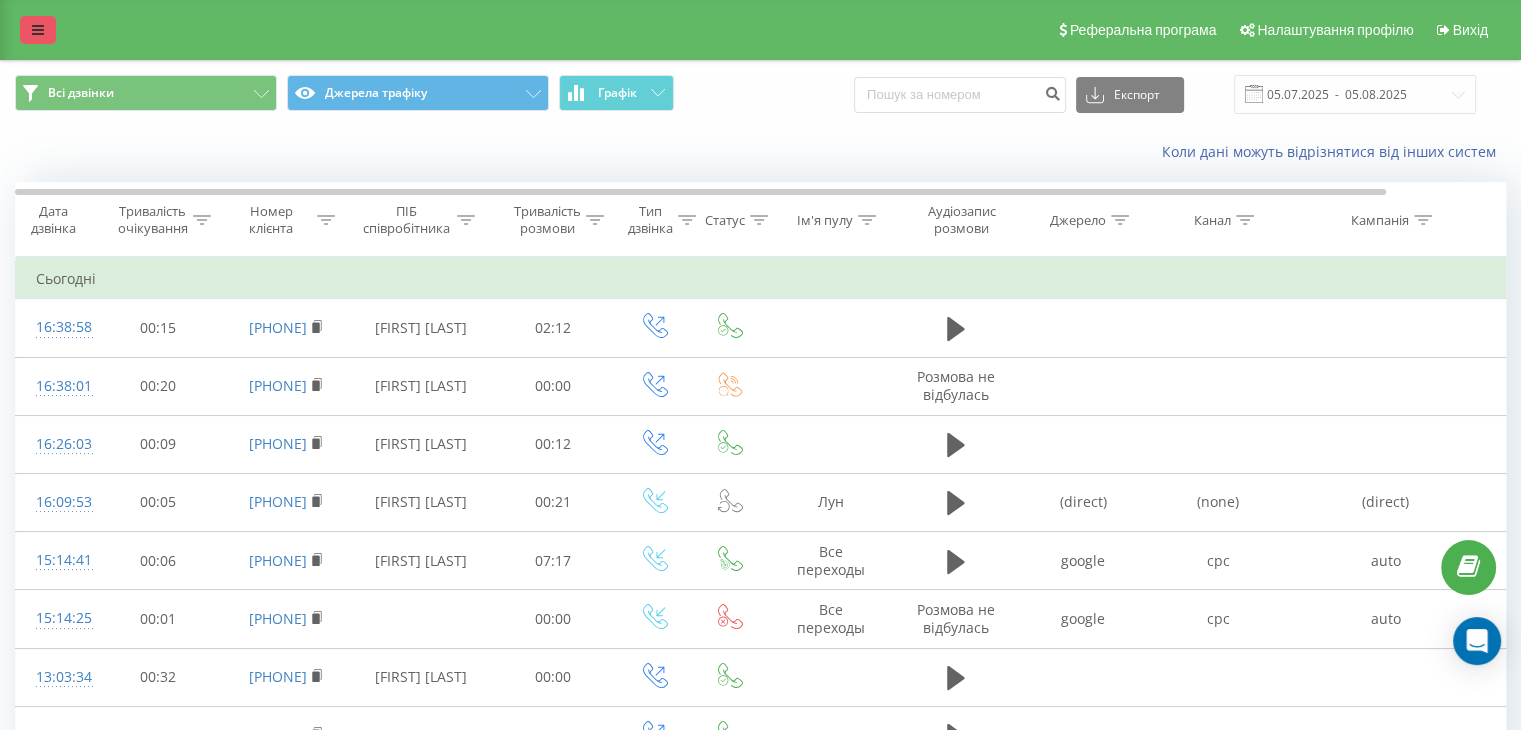 click at bounding box center [38, 30] 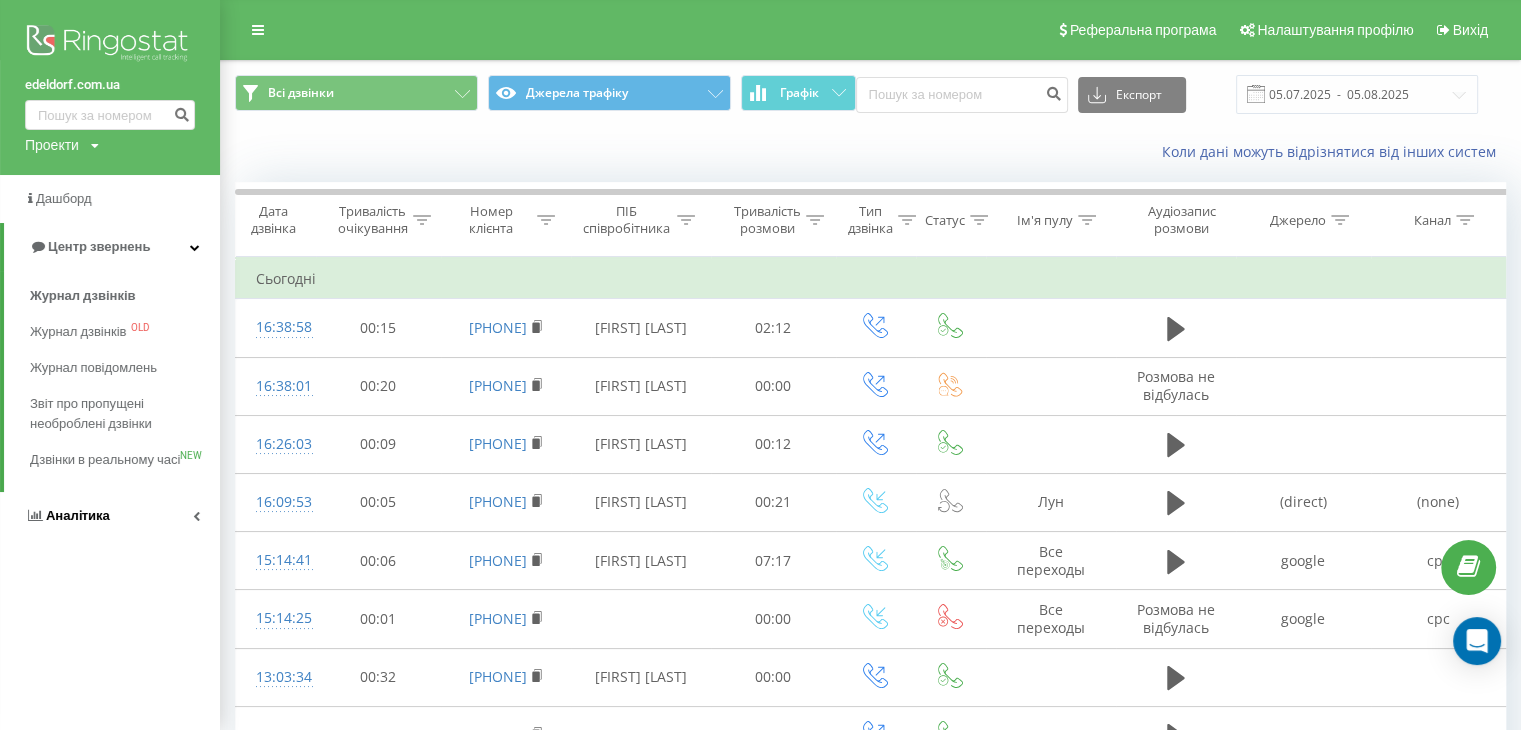 click on "Аналiтика" at bounding box center [78, 515] 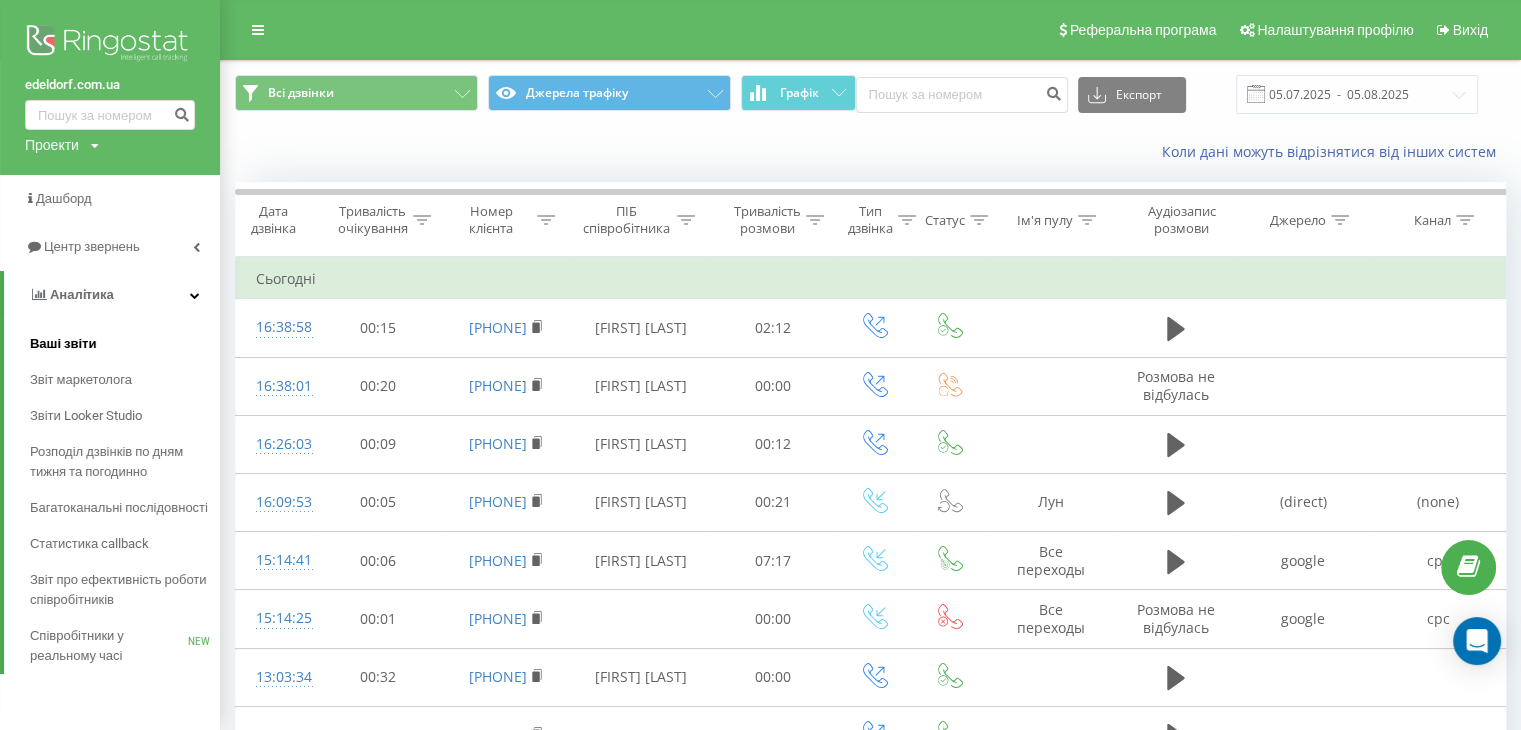click on "Ваші звіти" at bounding box center [63, 344] 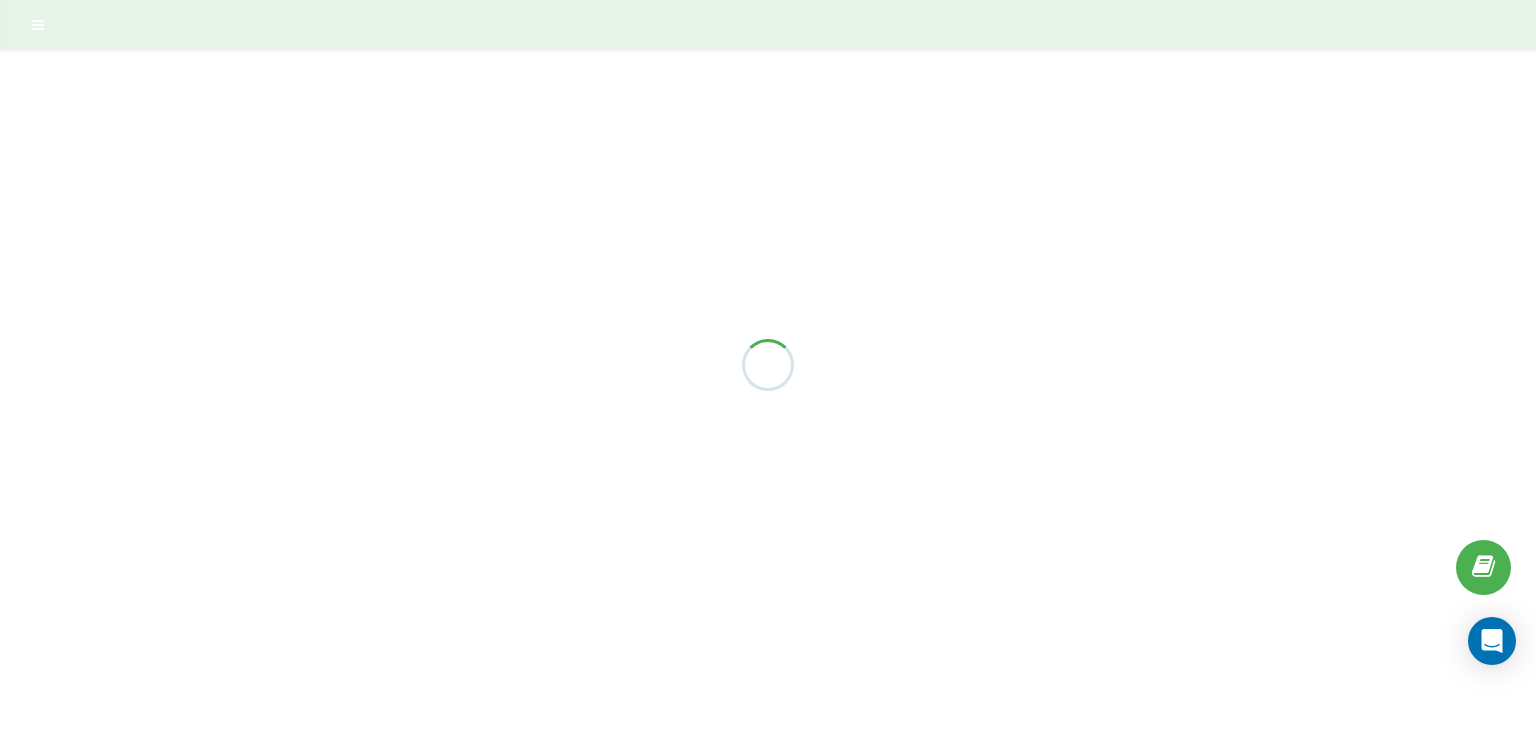 scroll, scrollTop: 0, scrollLeft: 0, axis: both 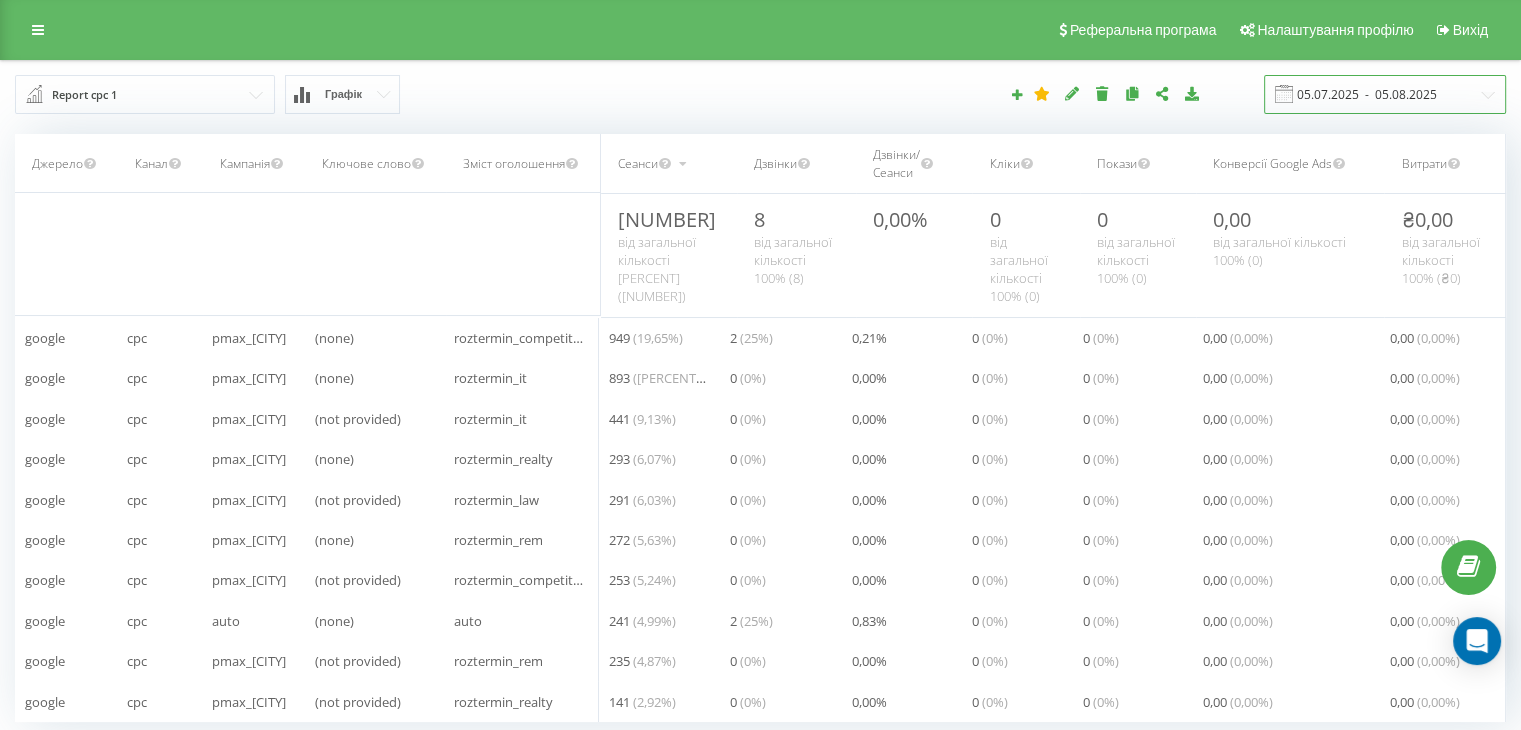 click on "05.07.2025  -  05.08.2025" at bounding box center [1385, 94] 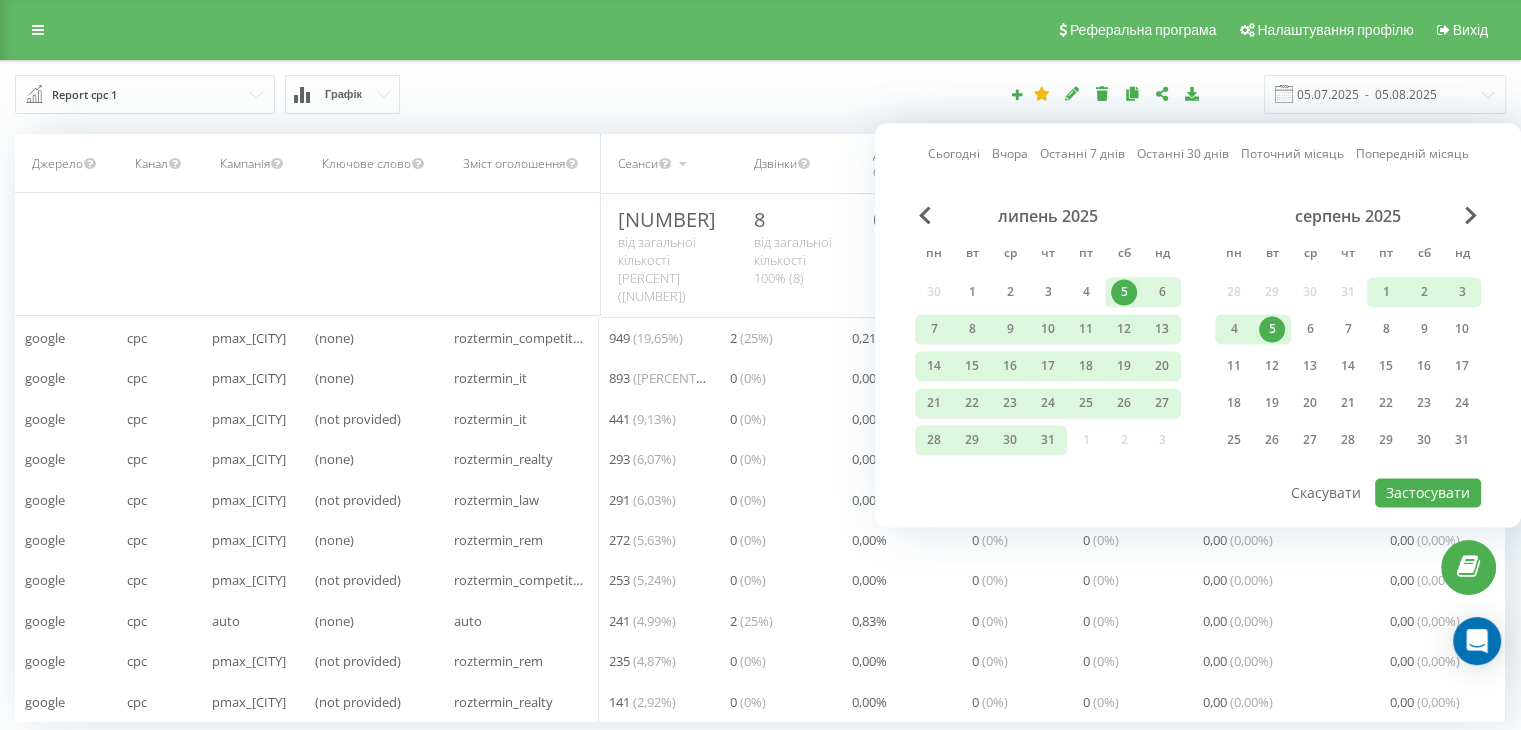click on "Сьогодні" at bounding box center [954, 154] 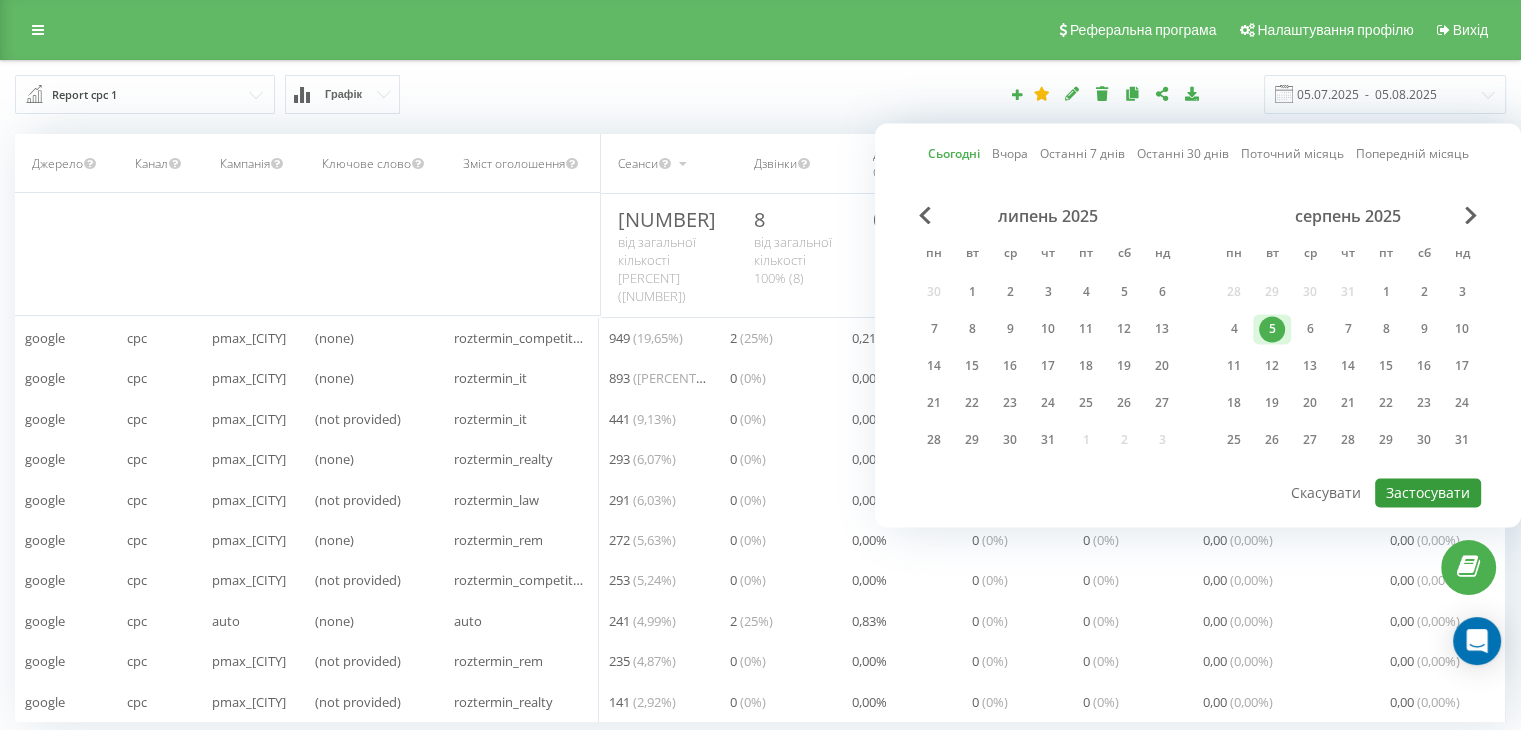 click on "Застосувати" at bounding box center (1428, 492) 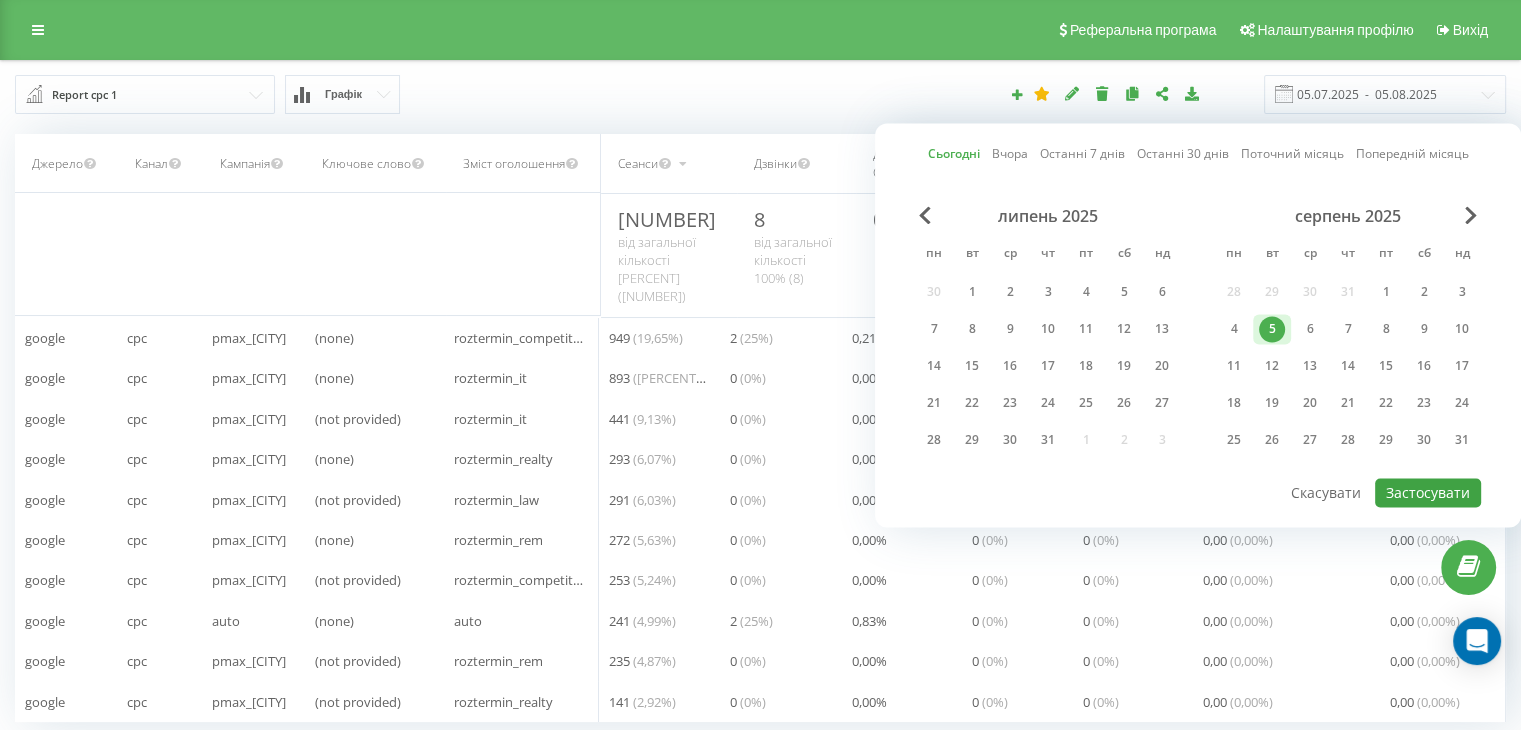 type on "05.08.2025  -  05.08.2025" 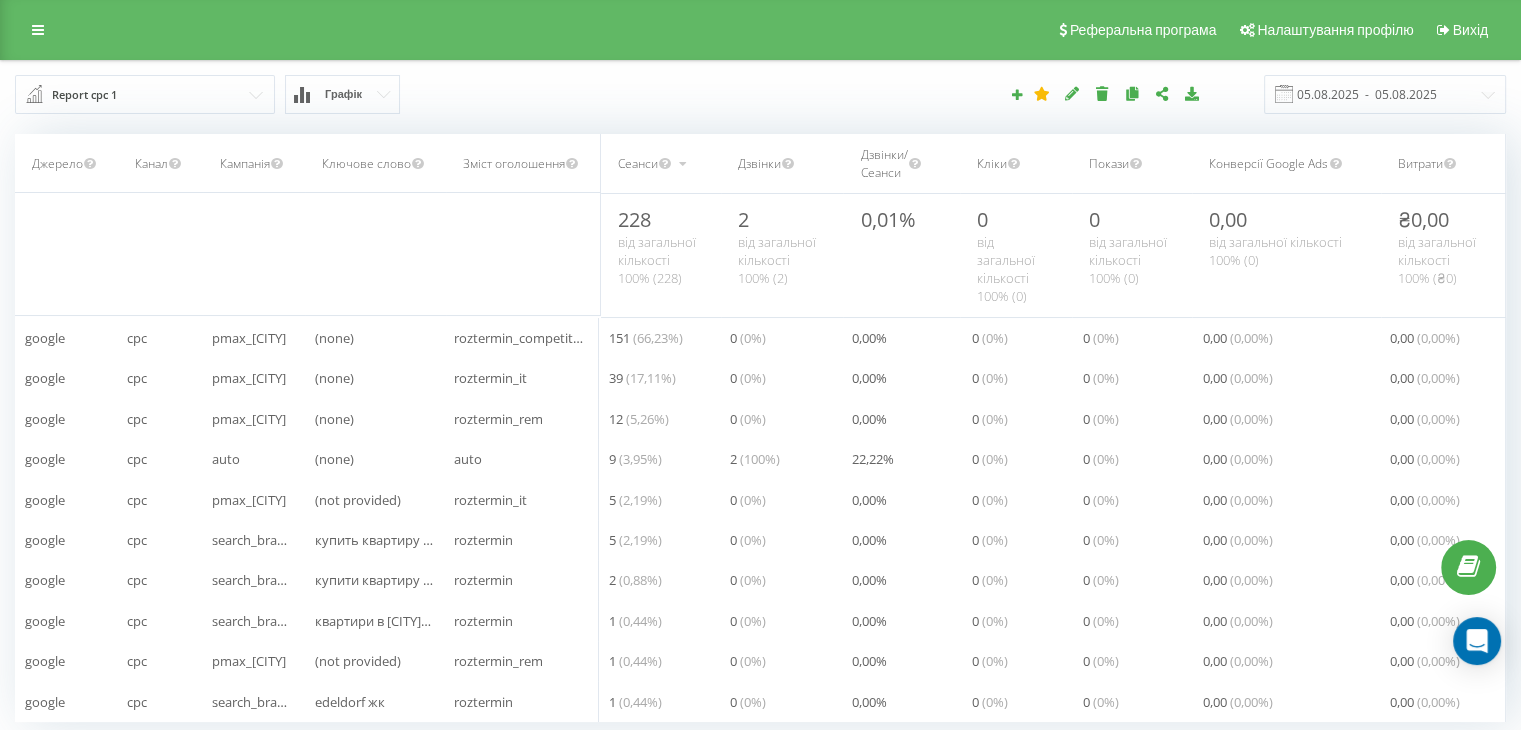 click on "Дзвінки" at bounding box center (782, 163) 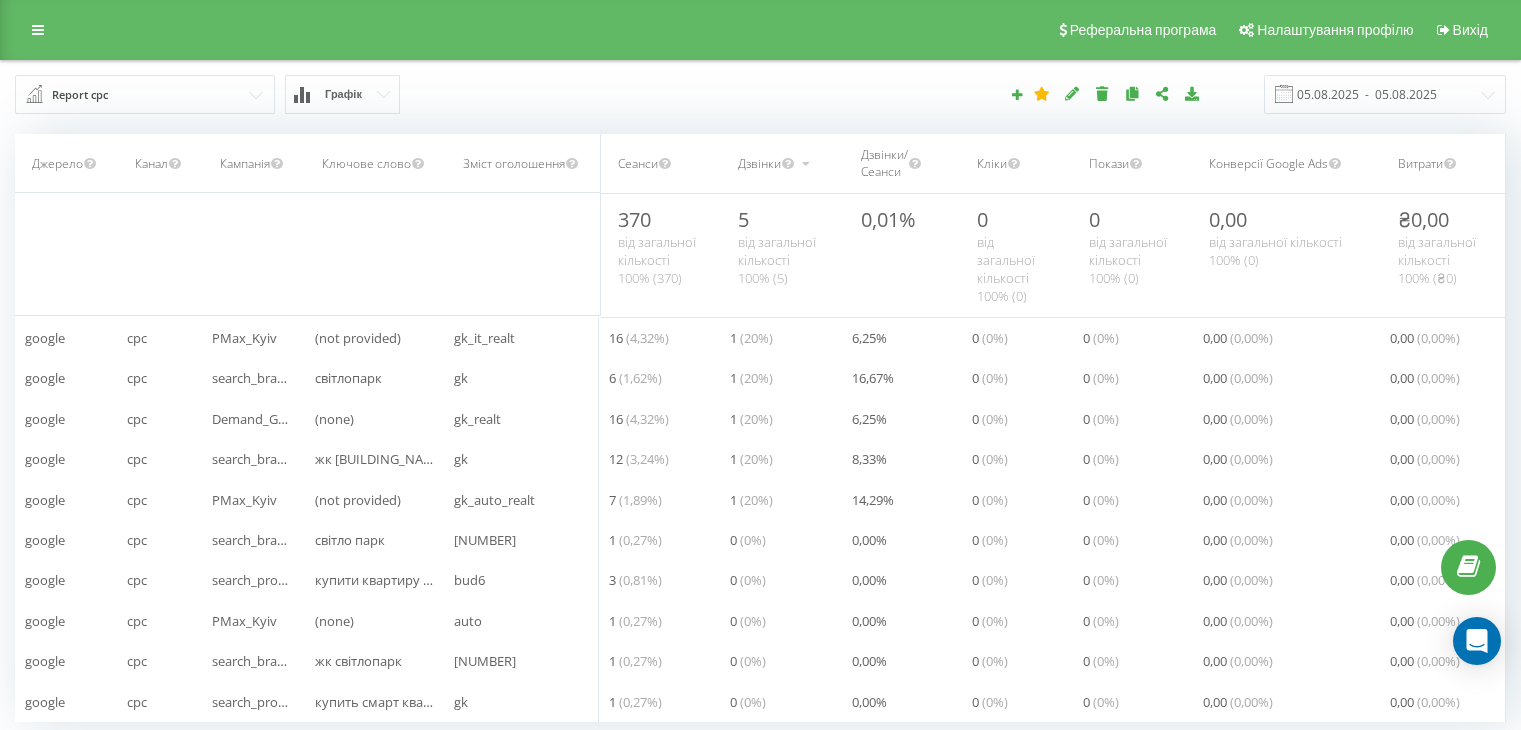 scroll, scrollTop: 0, scrollLeft: 0, axis: both 